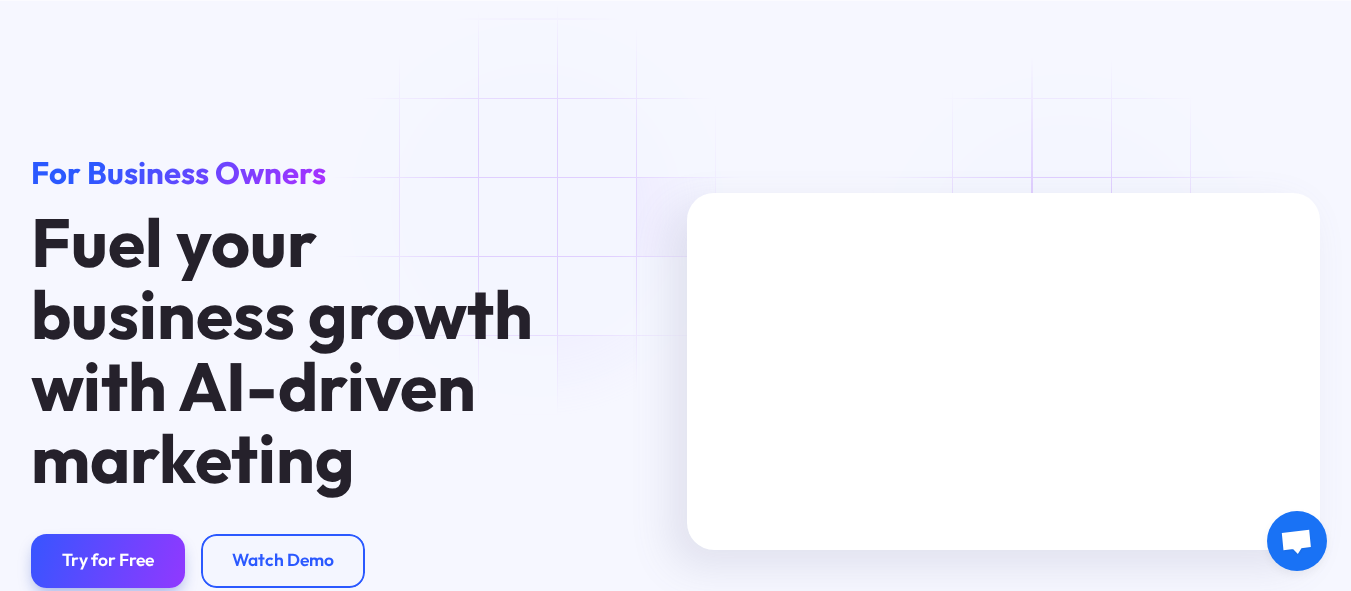 scroll, scrollTop: 360, scrollLeft: 0, axis: vertical 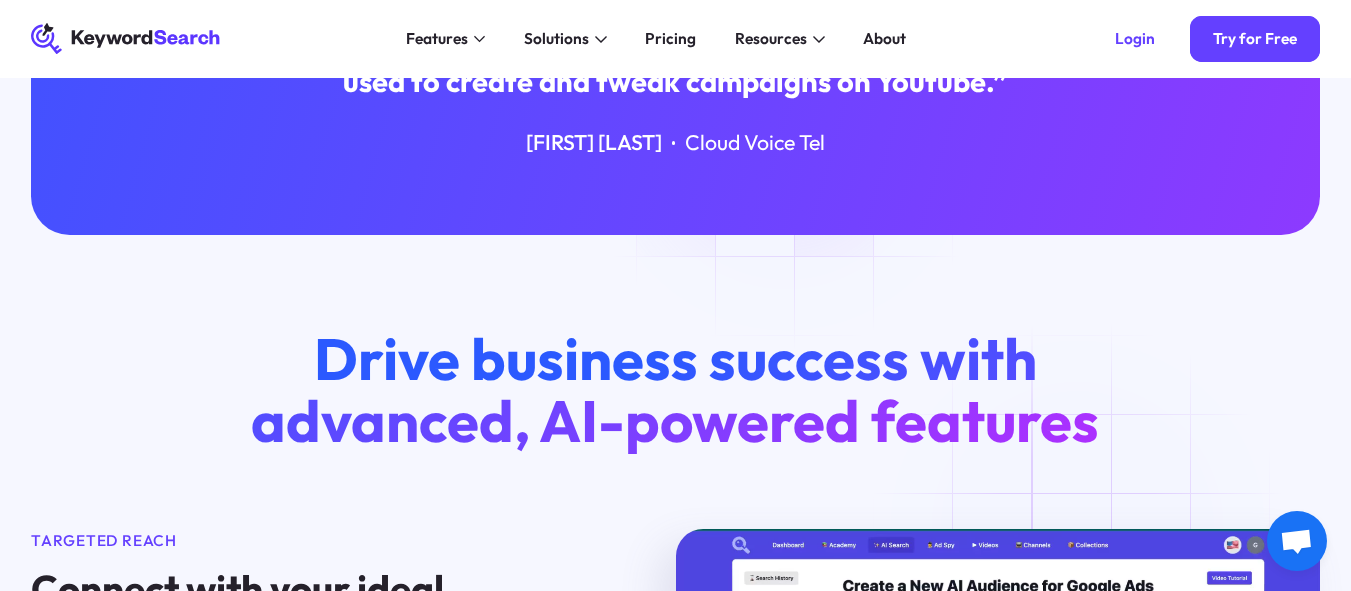click on "Cloud Voice Tel" at bounding box center [755, 143] 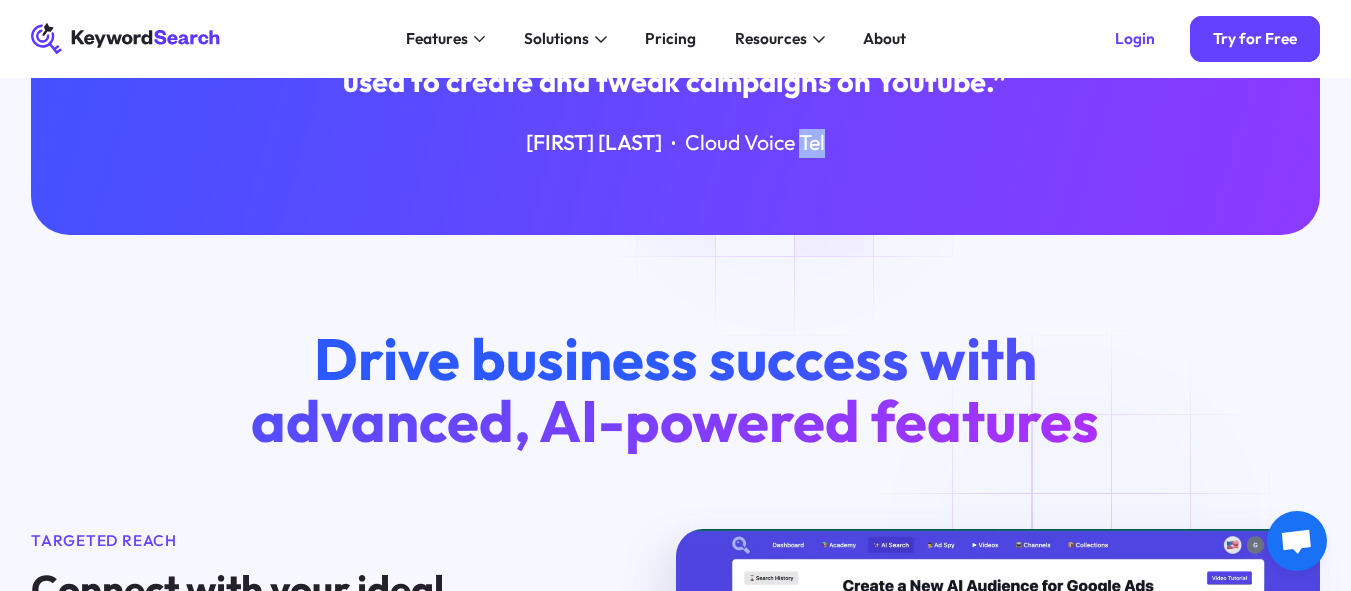 click on "Cloud Voice Tel" at bounding box center [755, 143] 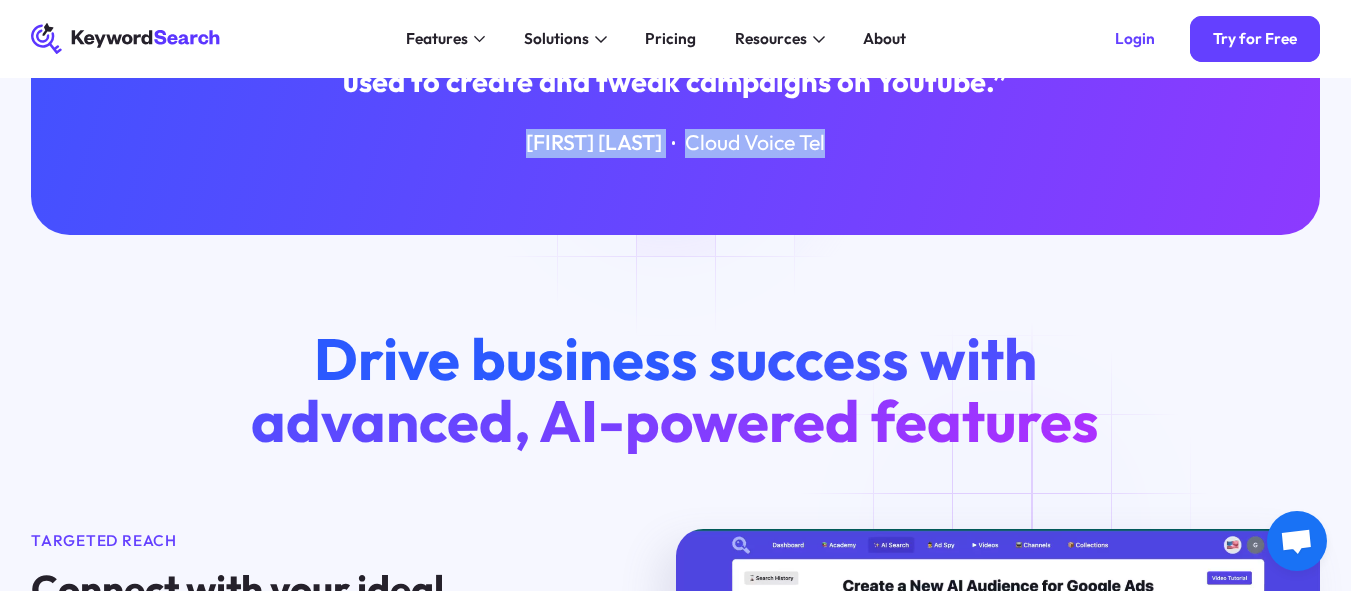 drag, startPoint x: 796, startPoint y: 148, endPoint x: 659, endPoint y: 135, distance: 137.6154 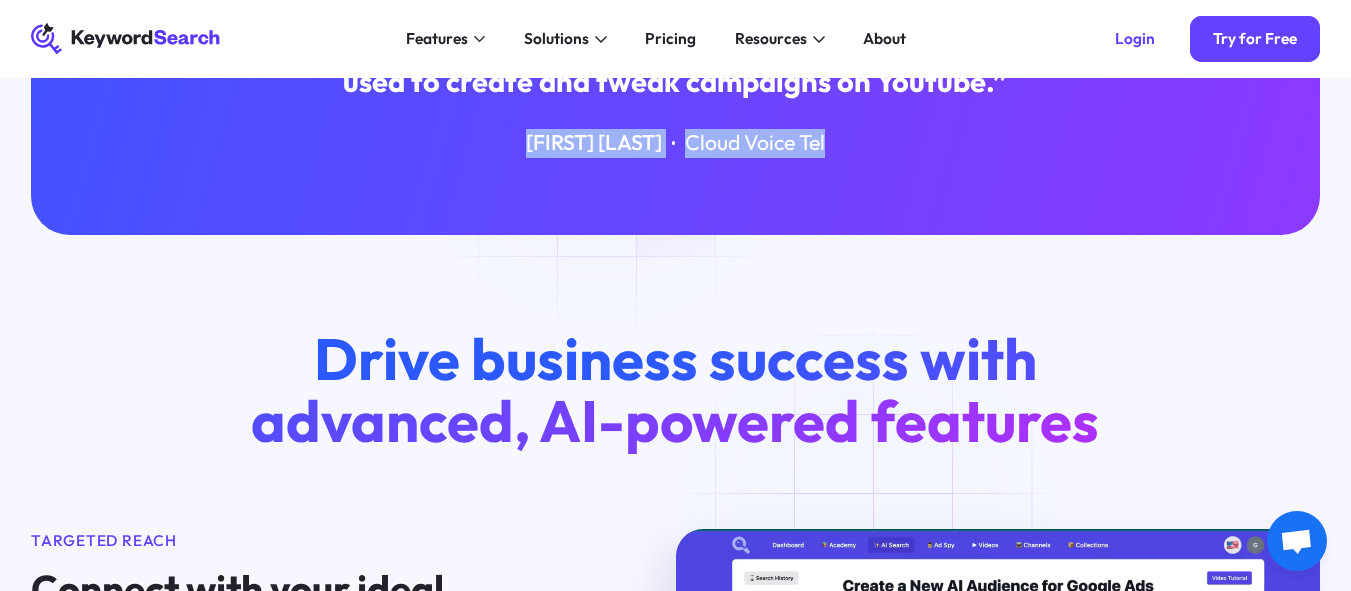 click on "[FIRST] [LAST]" at bounding box center (594, 143) 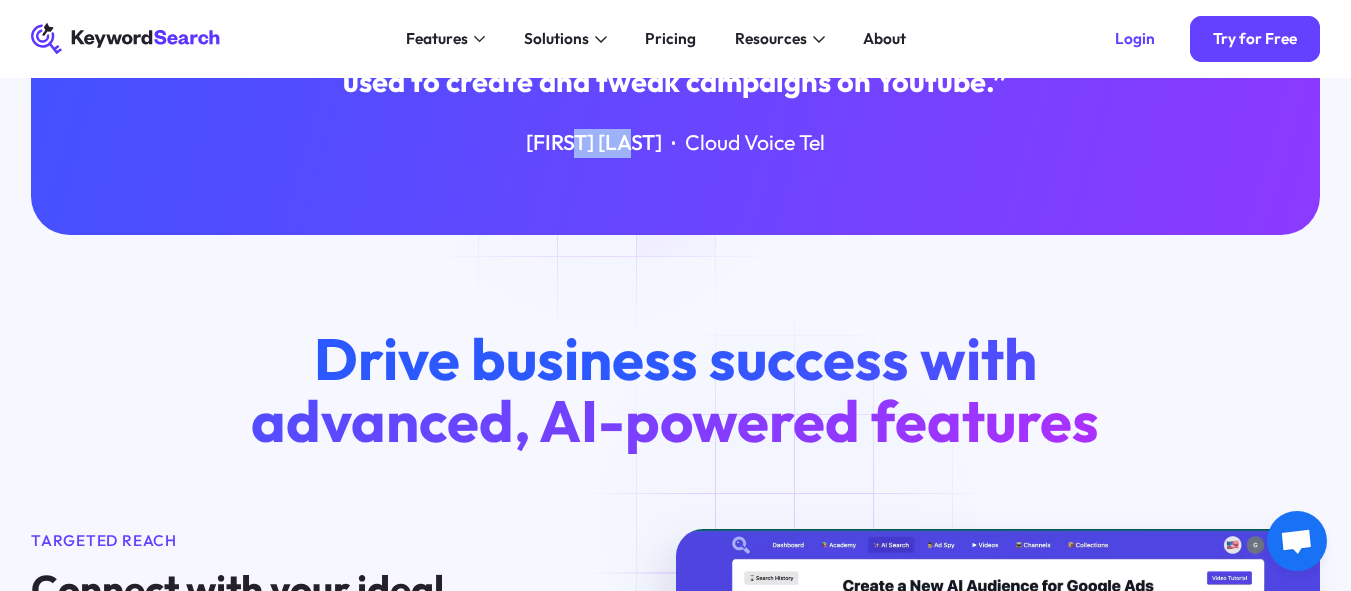 click on "[FIRST] [LAST]" at bounding box center [594, 143] 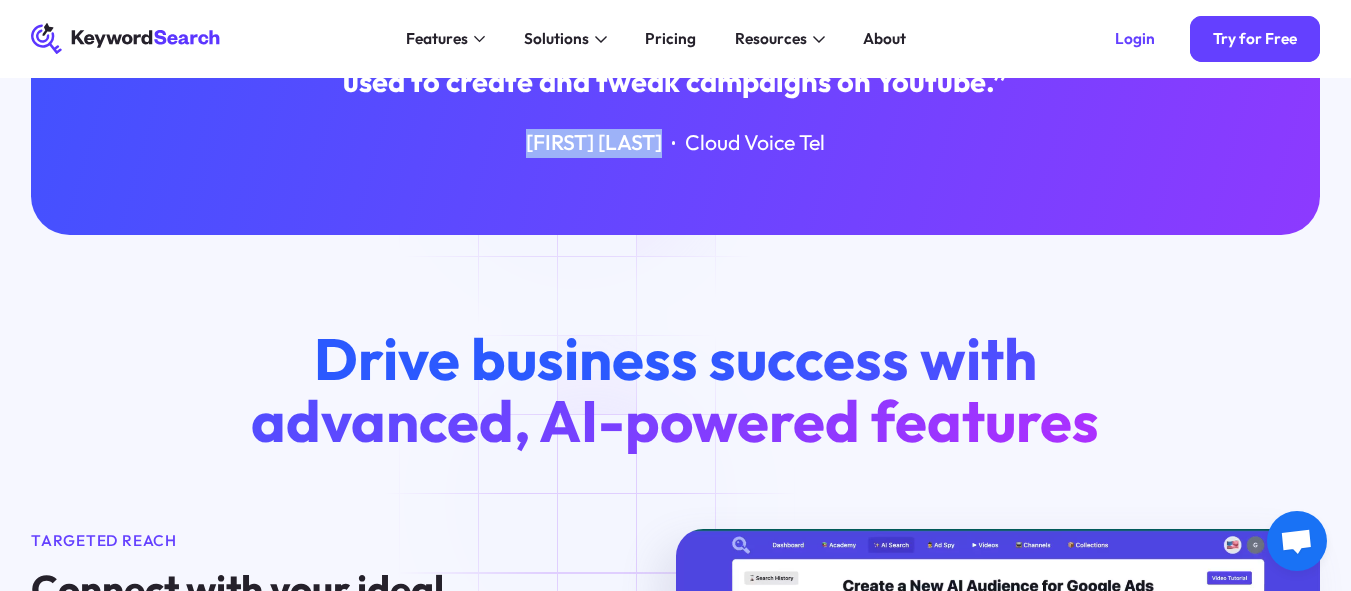 drag, startPoint x: 611, startPoint y: 140, endPoint x: 579, endPoint y: 148, distance: 32.984844 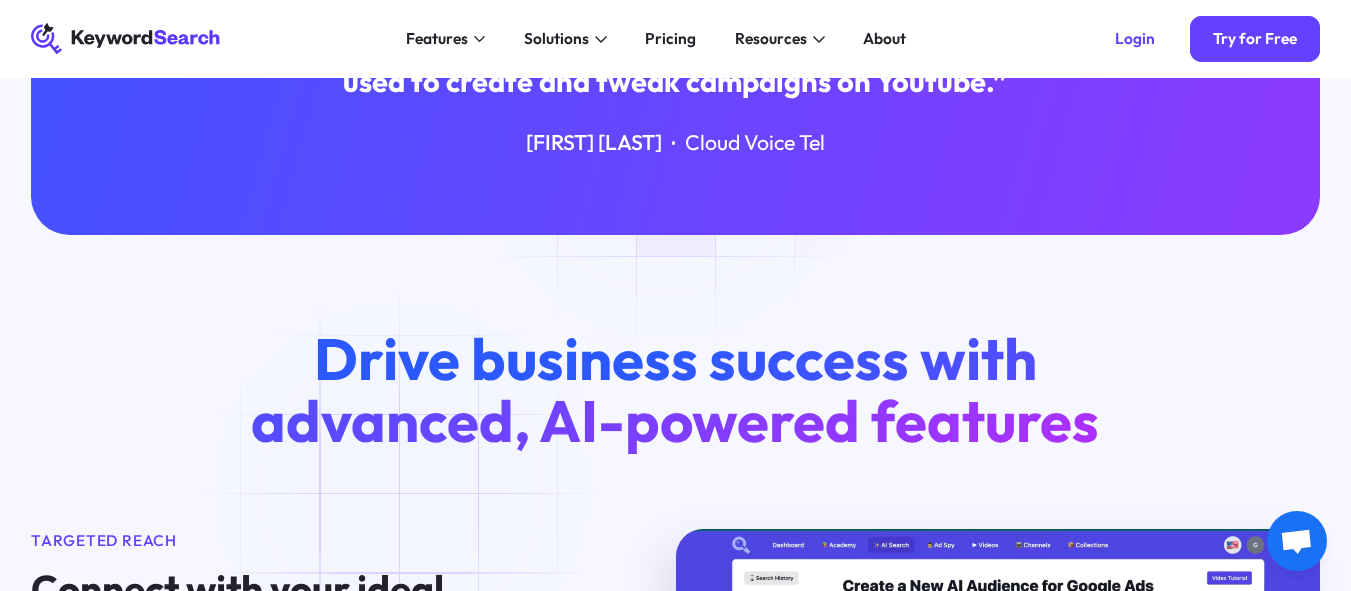 click on "Cloud Voice Tel" at bounding box center [755, 143] 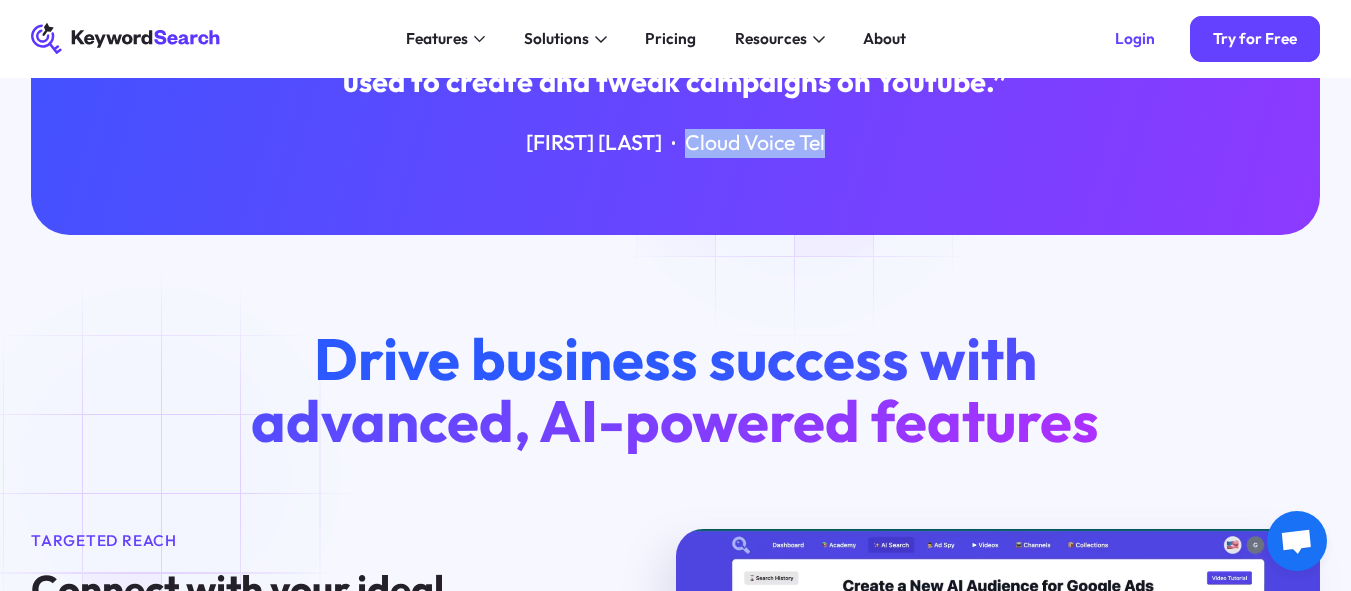 drag, startPoint x: 674, startPoint y: 155, endPoint x: 810, endPoint y: 144, distance: 136.44412 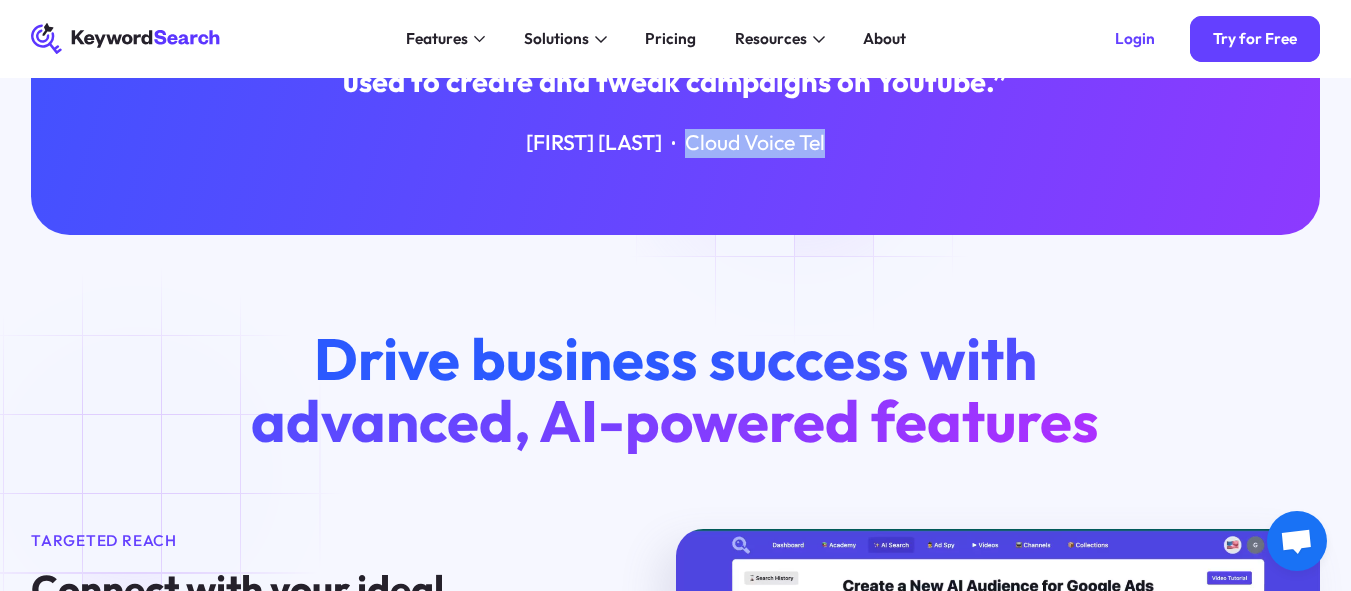 click on "Cloud Voice Tel" at bounding box center [755, 143] 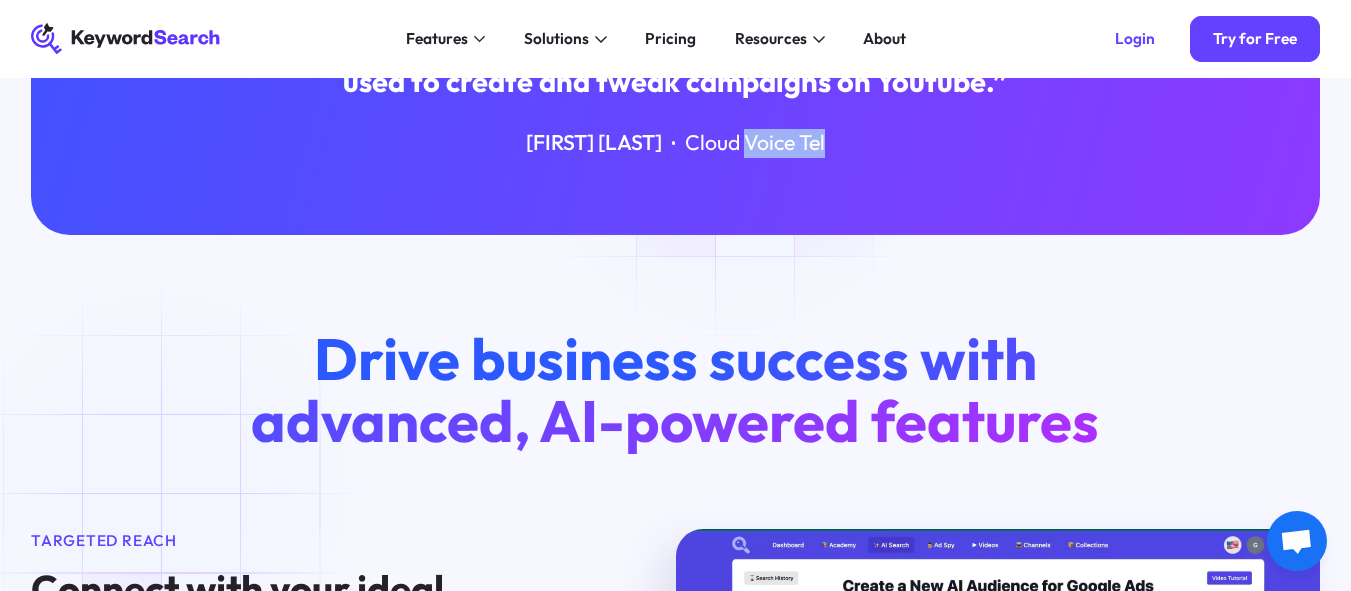 drag, startPoint x: 807, startPoint y: 142, endPoint x: 740, endPoint y: 147, distance: 67.18631 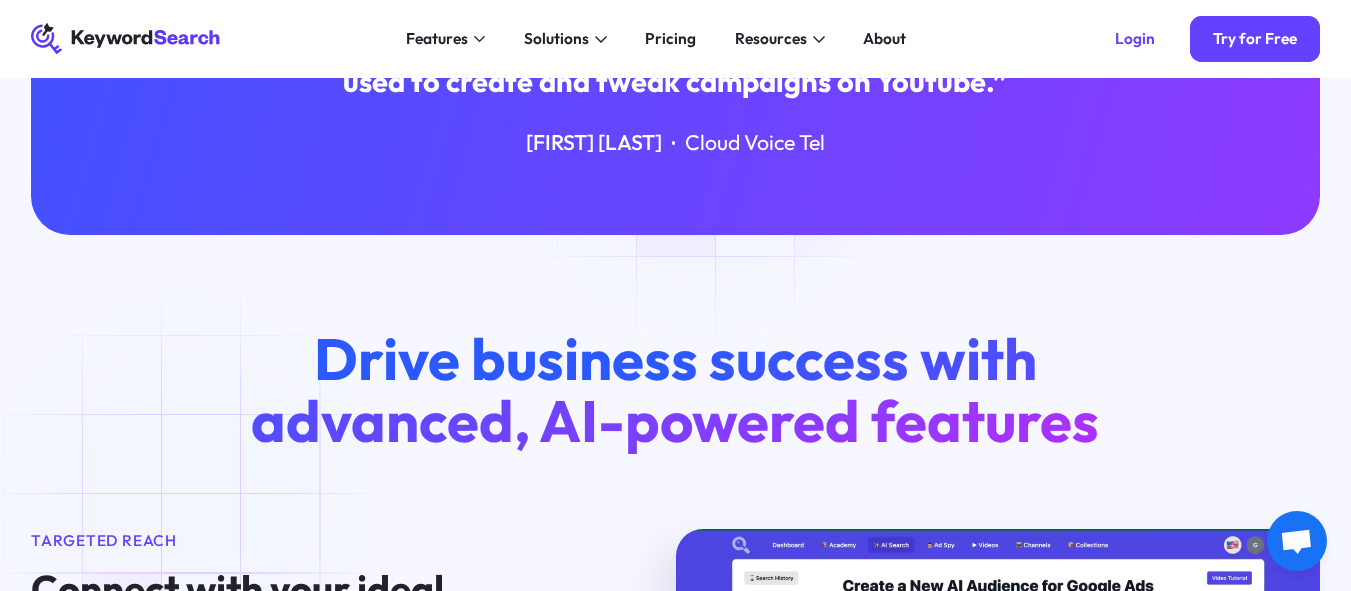 click on "Cloud Voice Tel" at bounding box center (755, 143) 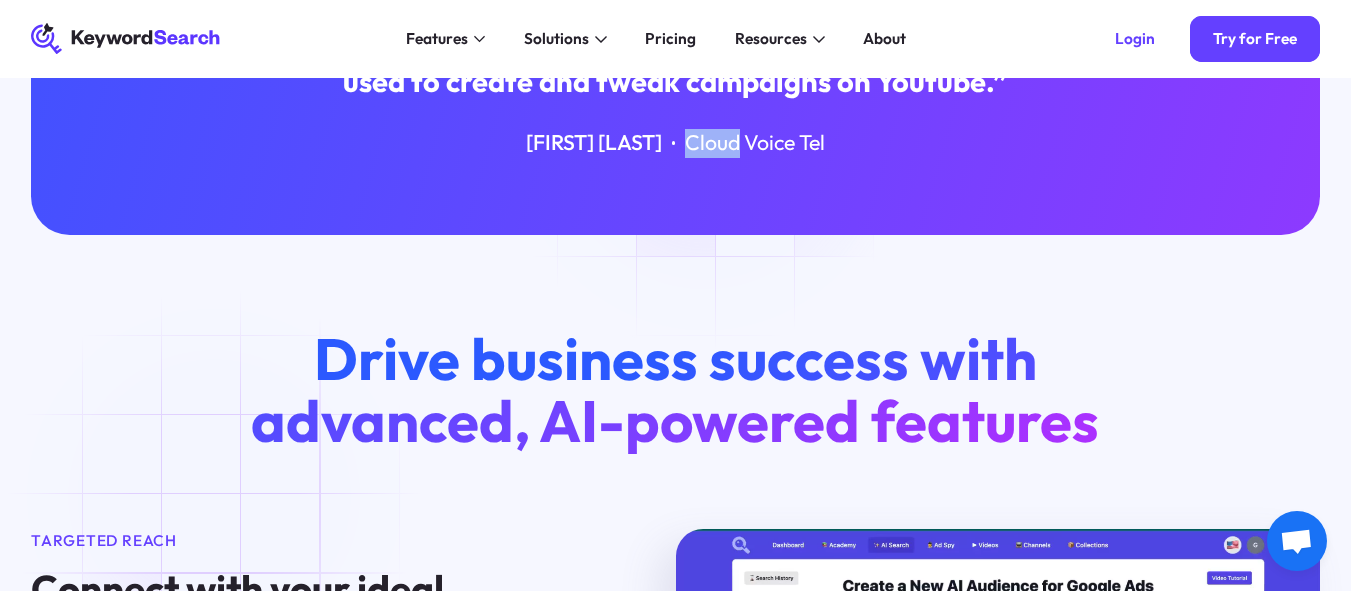 click on "Cloud Voice Tel" at bounding box center [755, 143] 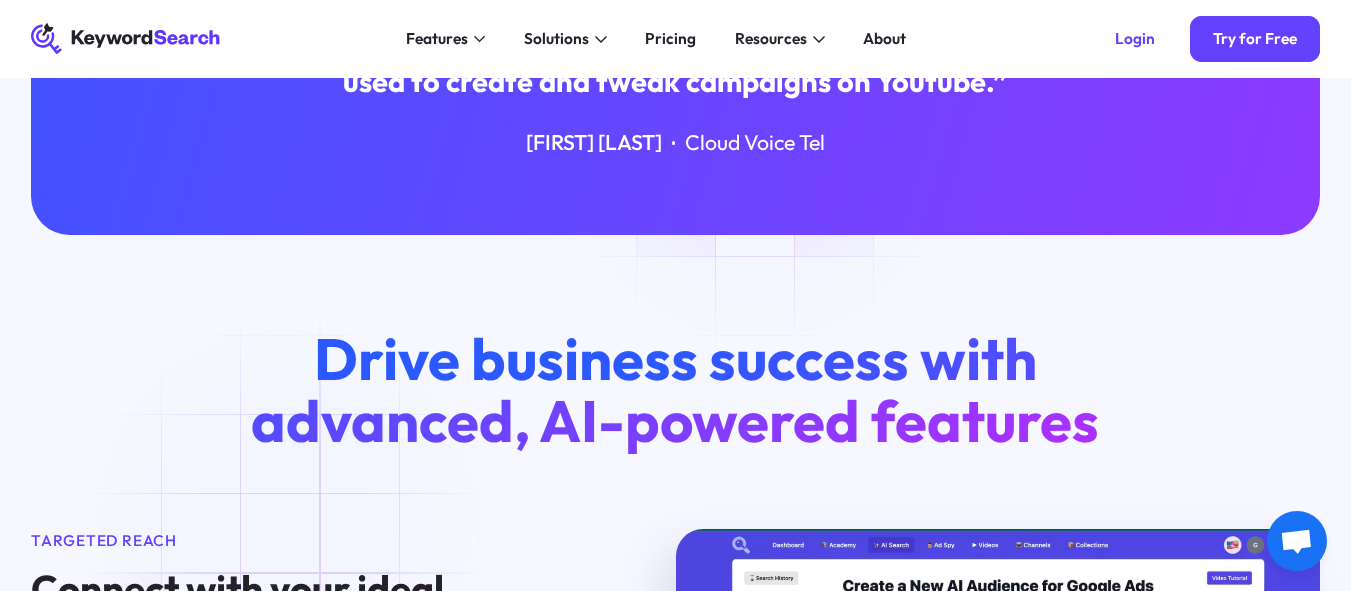 click on "Cloud Voice Tel" at bounding box center [755, 143] 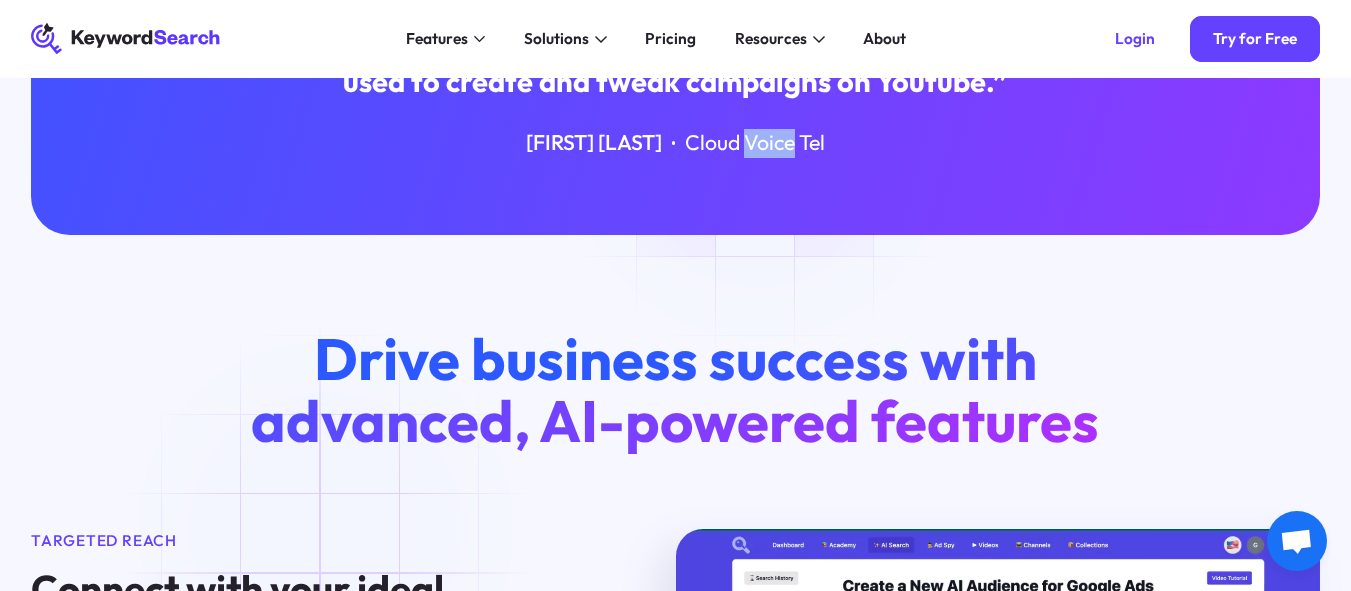click on "Cloud Voice Tel" at bounding box center (755, 143) 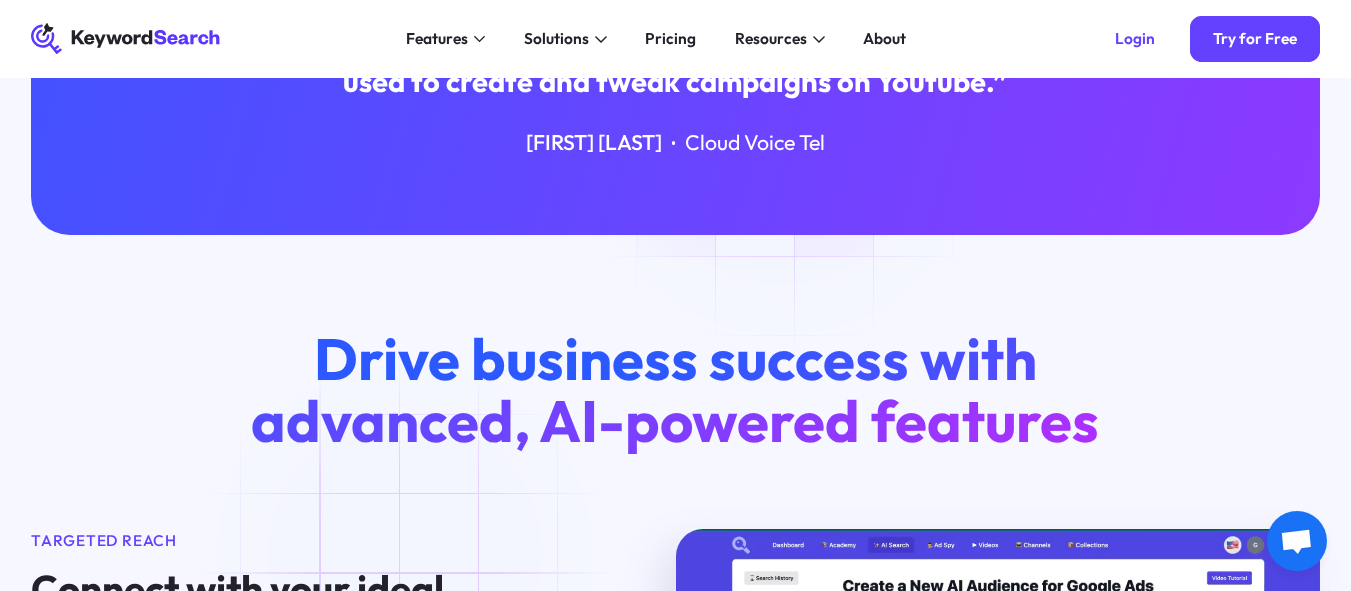 click on "Cloud Voice Tel" at bounding box center [755, 143] 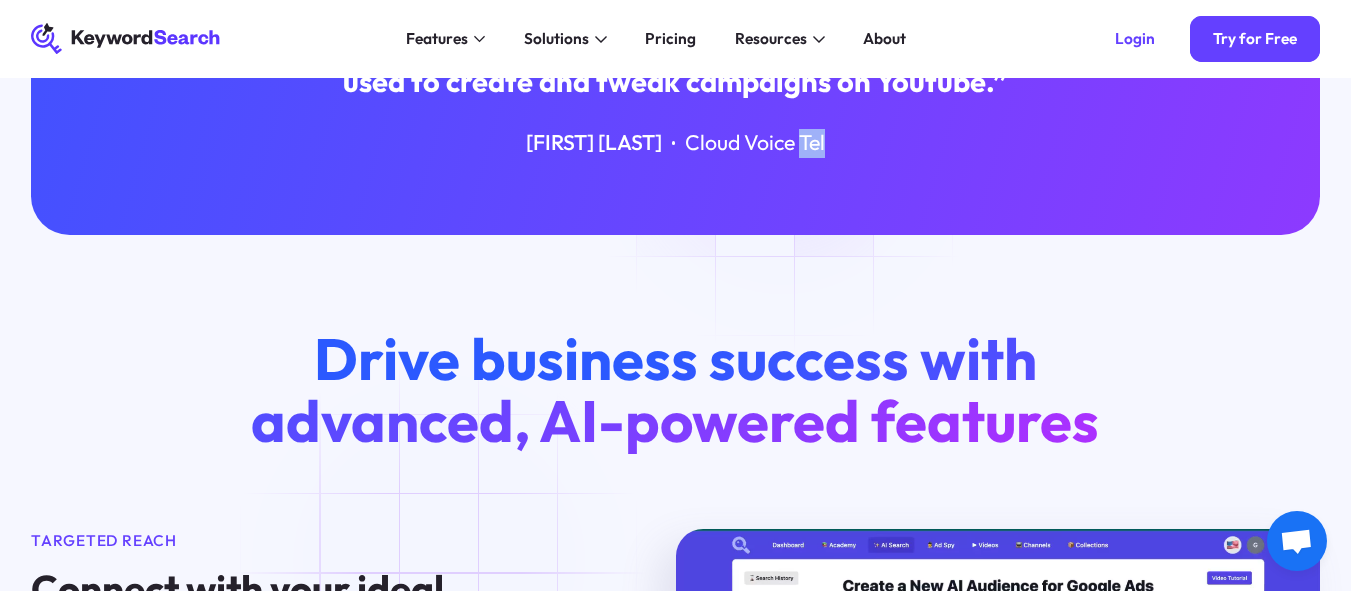 click on "Cloud Voice Tel" at bounding box center (755, 143) 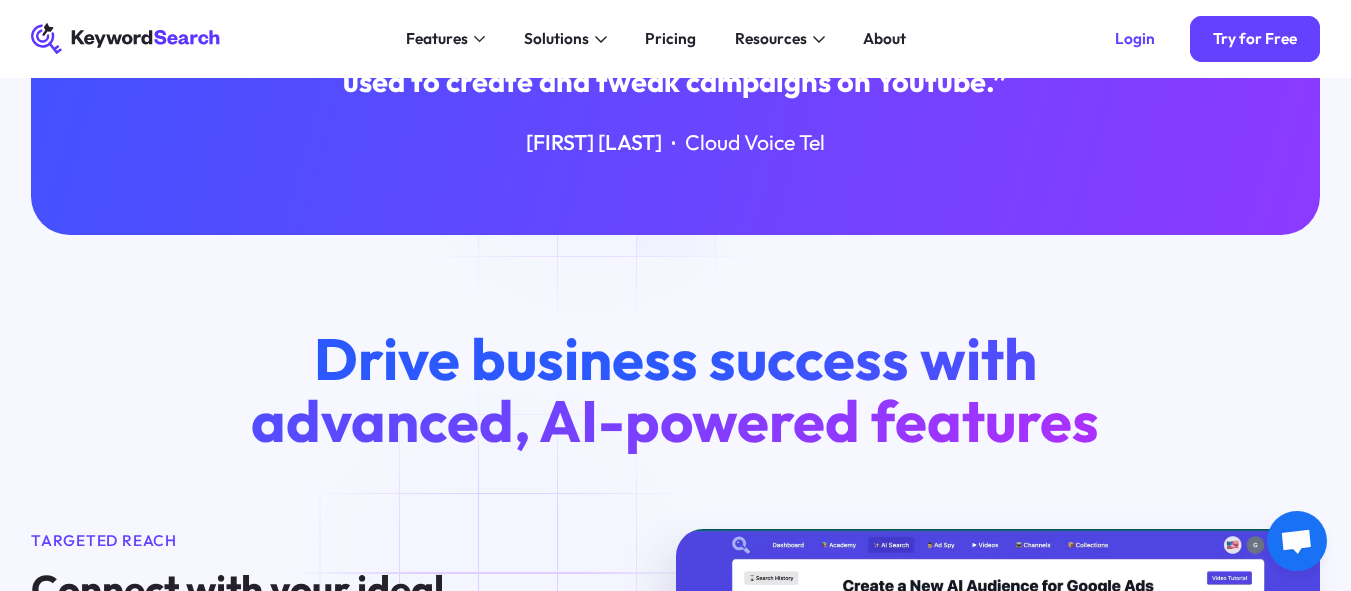 click on "“Keyword search has helped me to grasp effective strategies to increase sales. My favorite thing about Keyword search is that it integrates so many essential technologies into one tool I can used to create and tweak campaigns on Youtube.” [FIRST] [LAST] [COMPANY]" at bounding box center [675, 50] 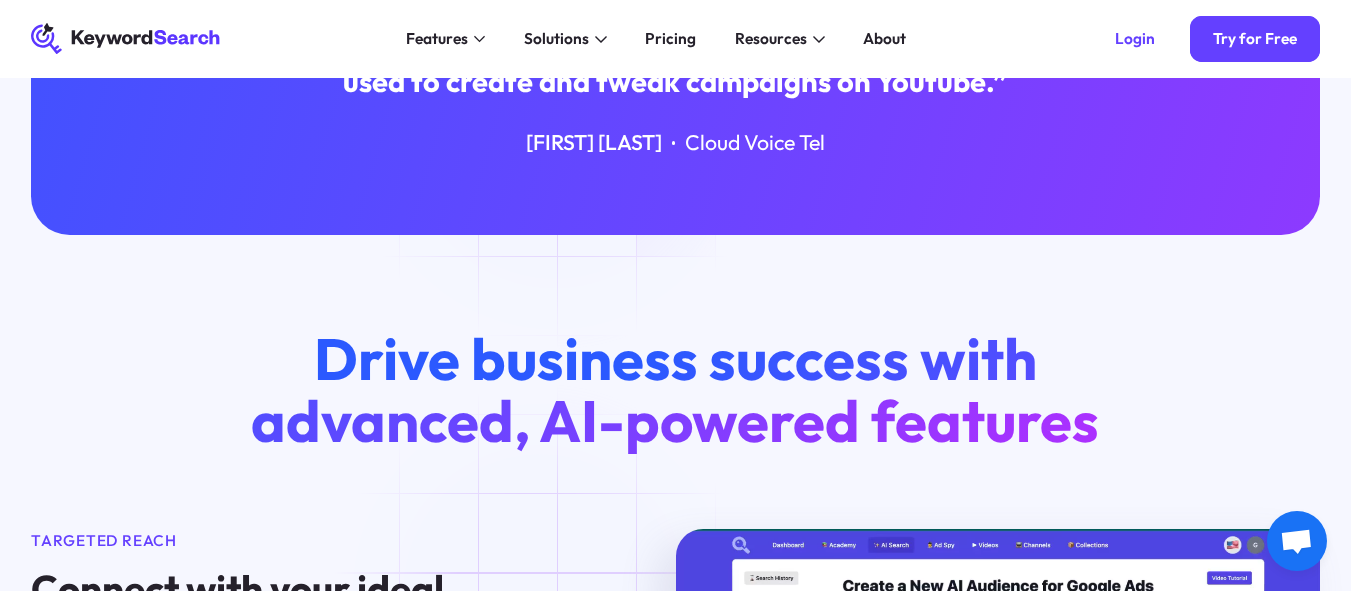 click on "[FIRST] [LAST]" at bounding box center [594, 143] 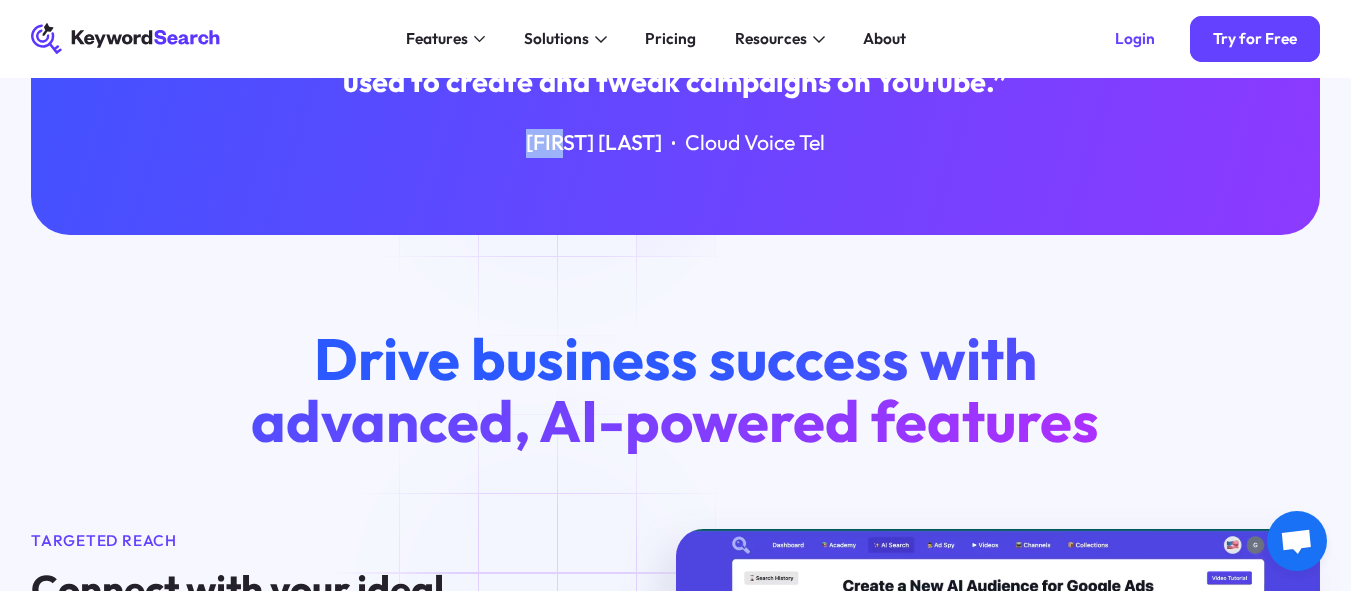 click on "[FIRST] [LAST]" at bounding box center (594, 143) 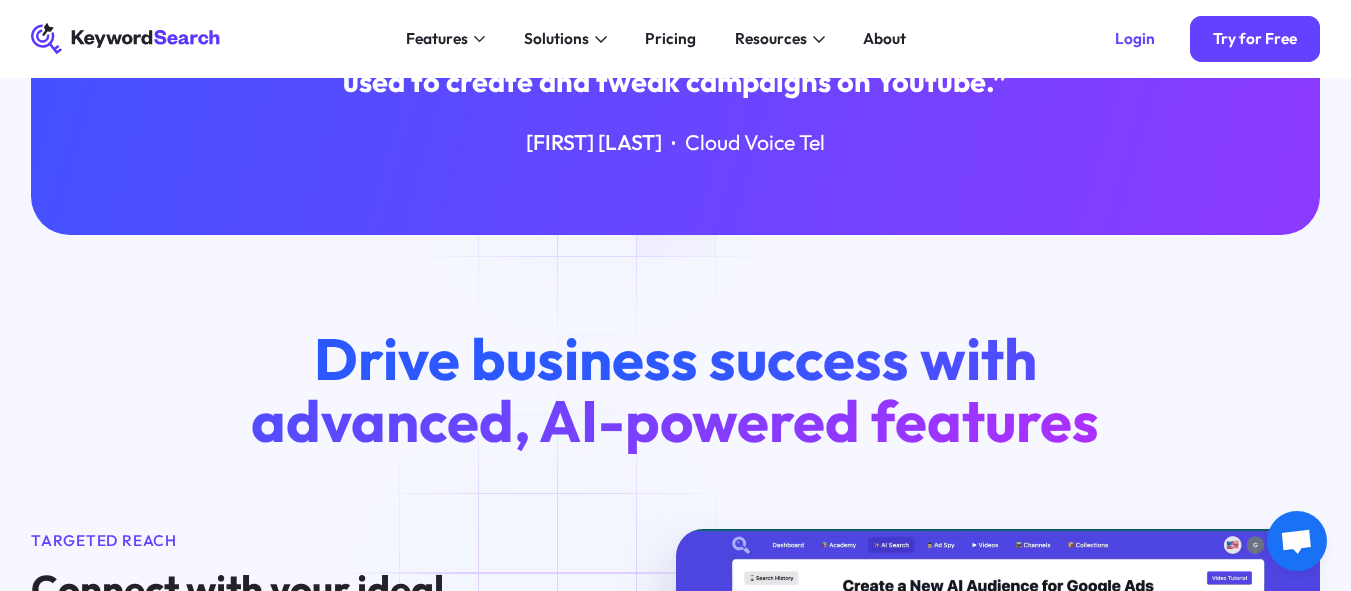 click on "[FIRST] [LAST]" at bounding box center (594, 143) 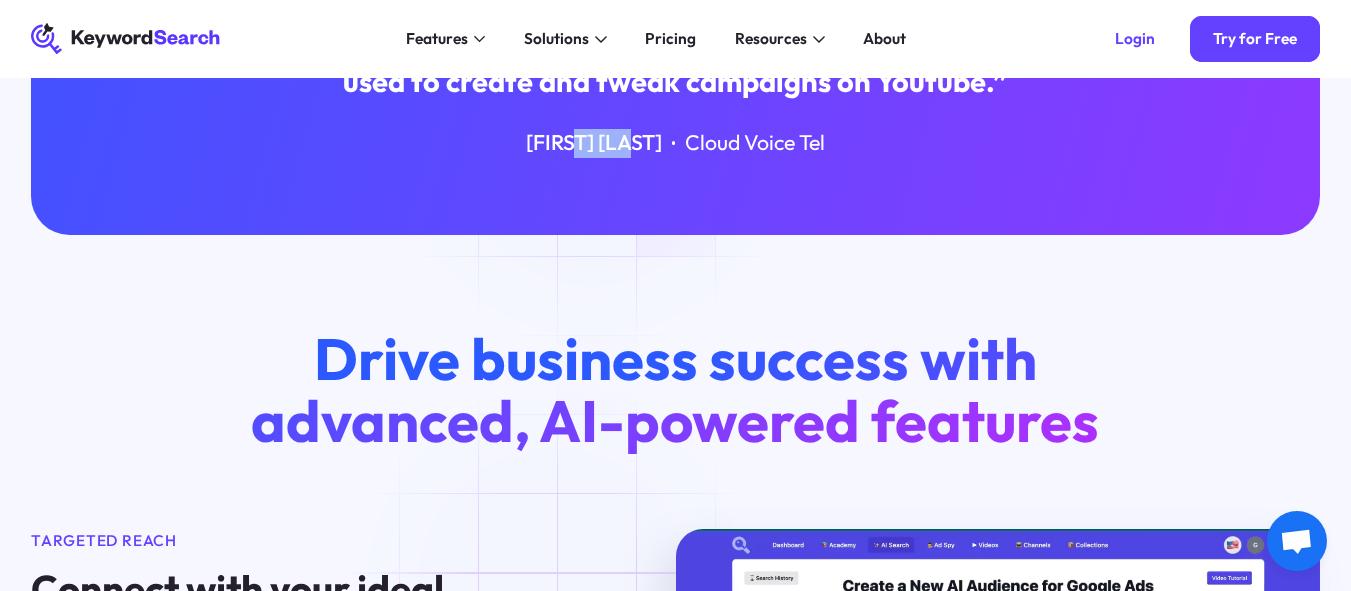 click on "[FIRST] [LAST]" at bounding box center (594, 143) 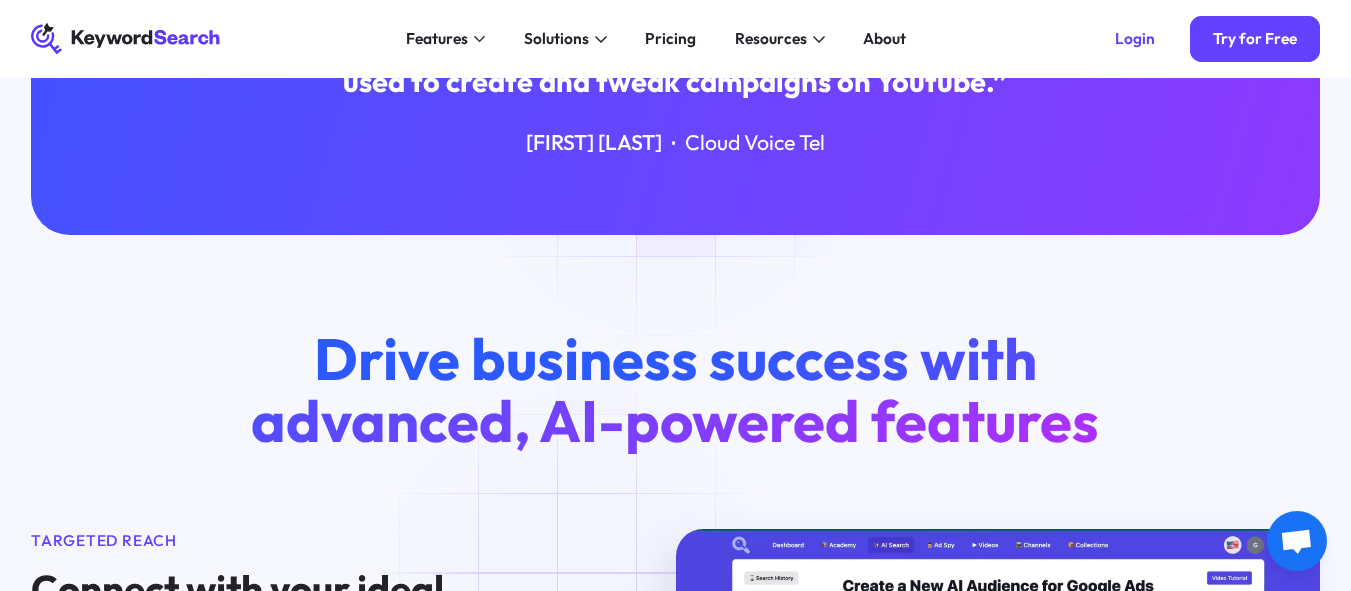 click on "[FIRST] [LAST] [COMPANY]" at bounding box center (675, 143) 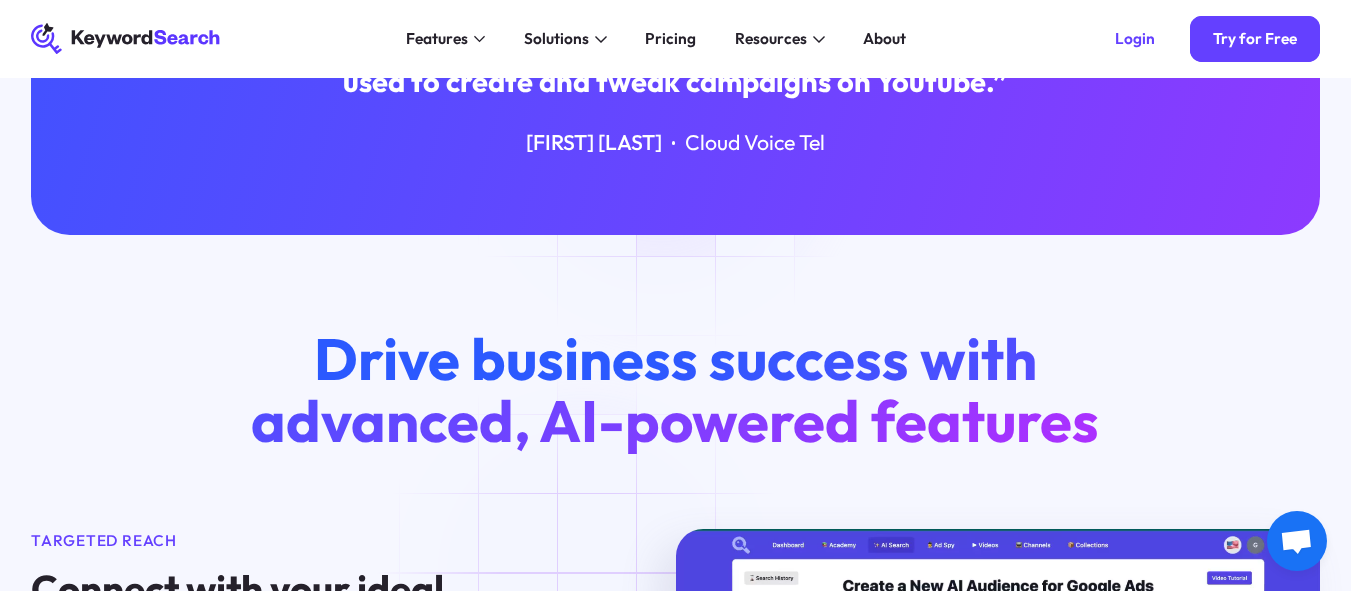 click on "[FIRST] [LAST] [COMPANY]" at bounding box center [675, 143] 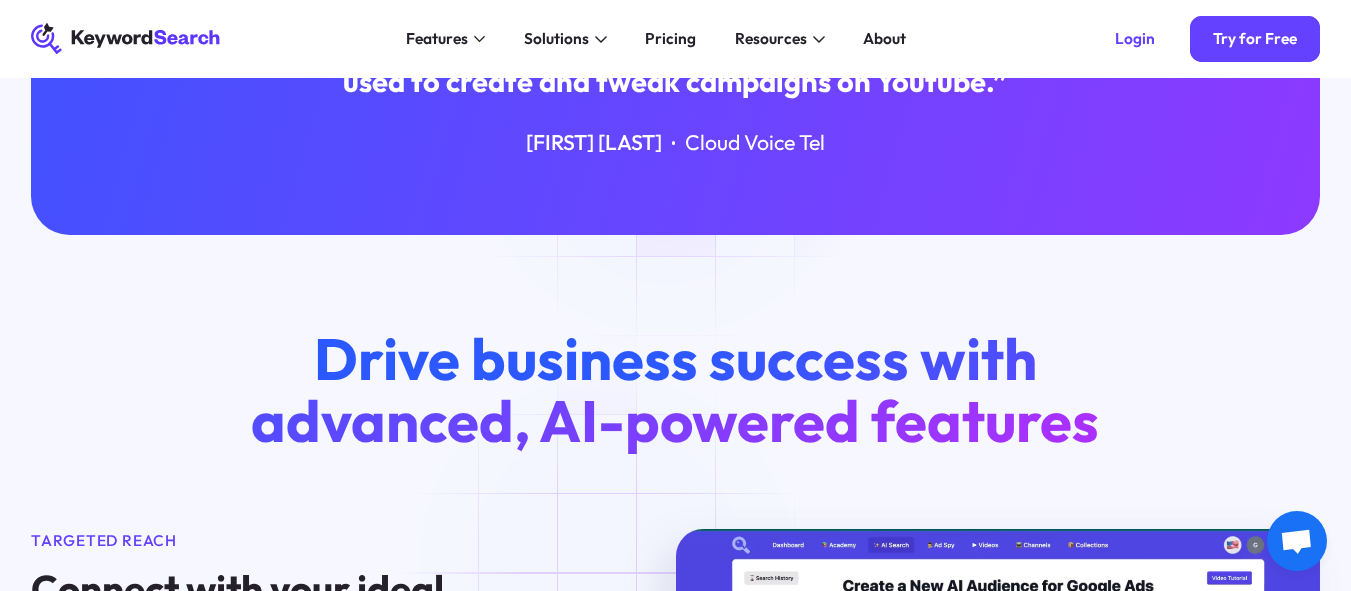 click on "Cloud Voice Tel" at bounding box center (755, 143) 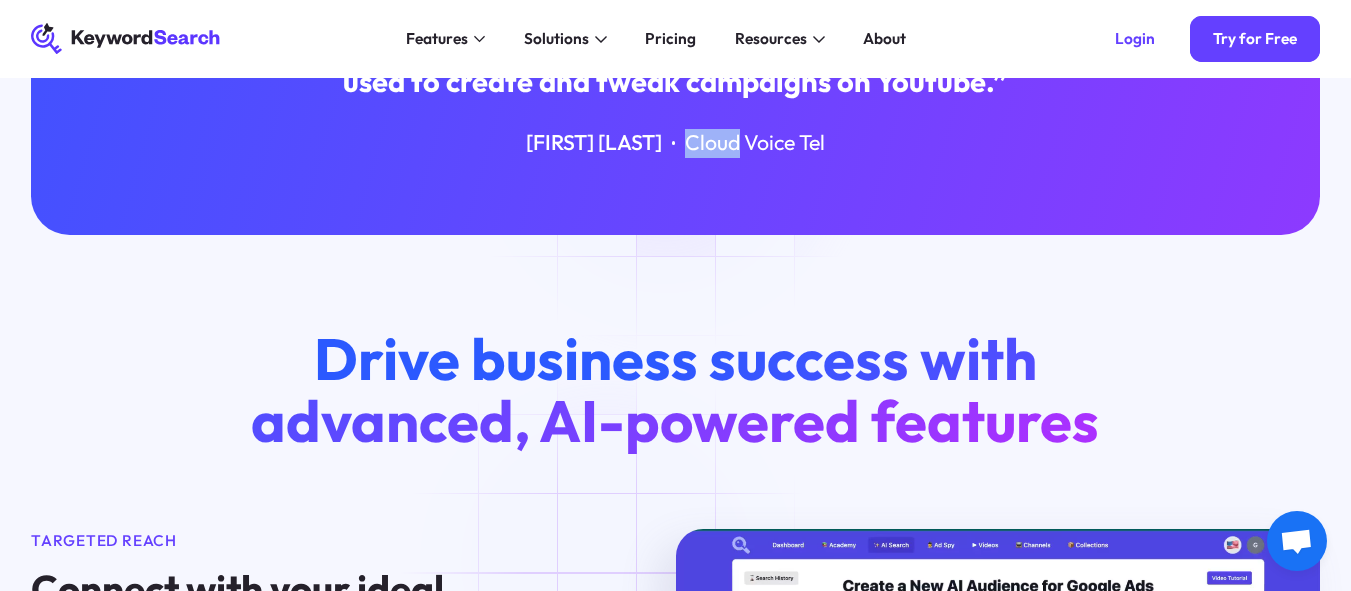 click on "Cloud Voice Tel" at bounding box center (755, 143) 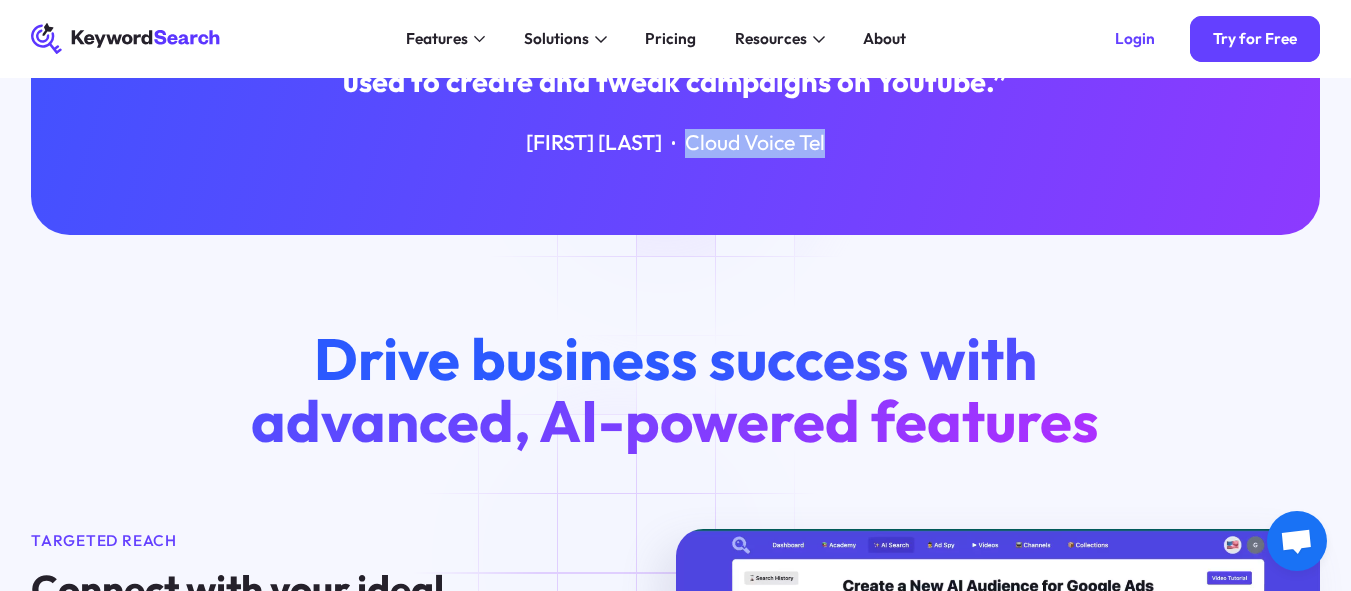click on "Cloud Voice Tel" at bounding box center (755, 143) 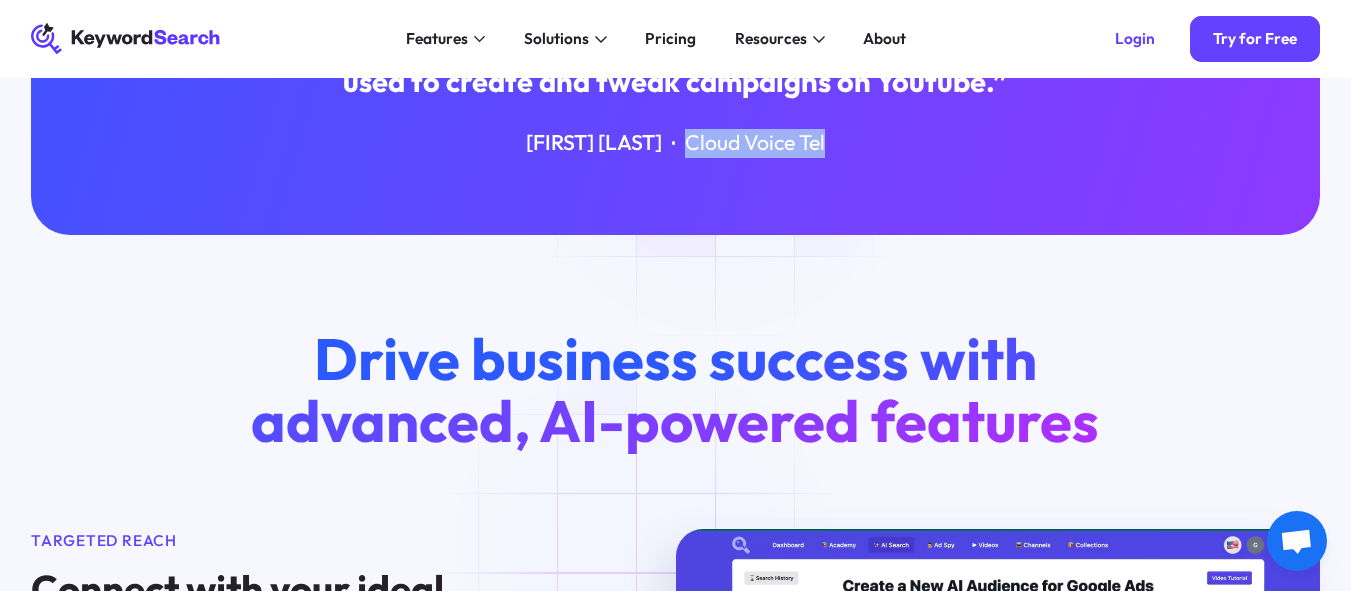click on "Cloud Voice Tel" at bounding box center (755, 143) 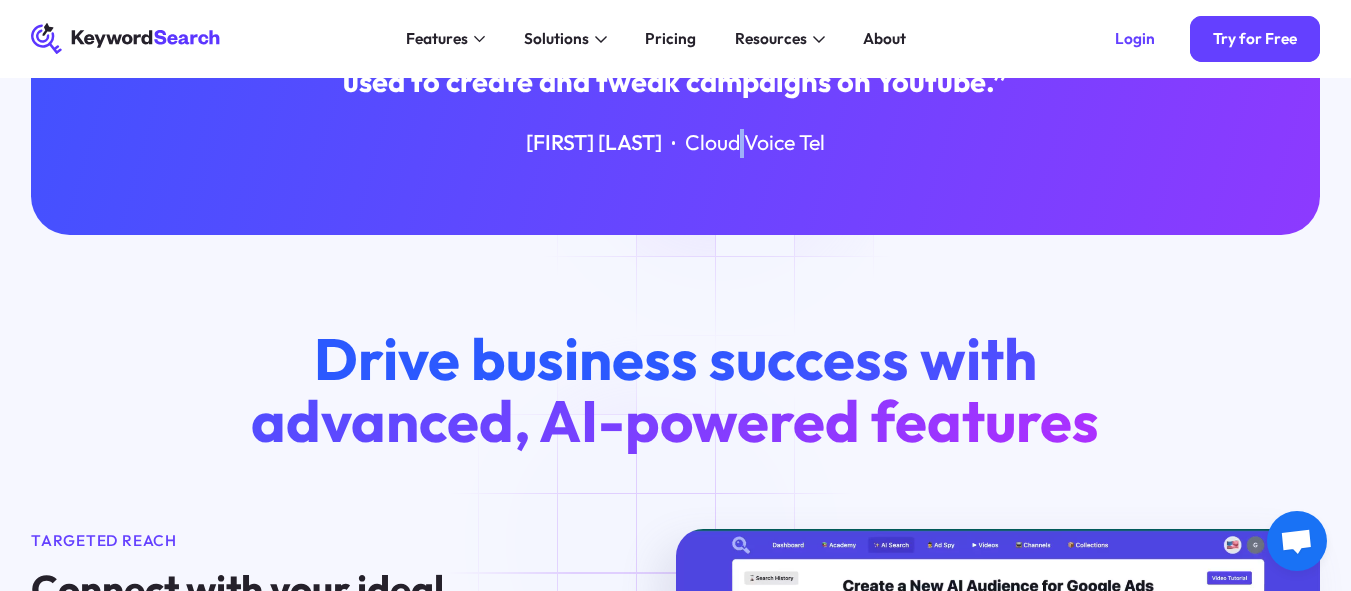 click on "Cloud Voice Tel" at bounding box center (755, 143) 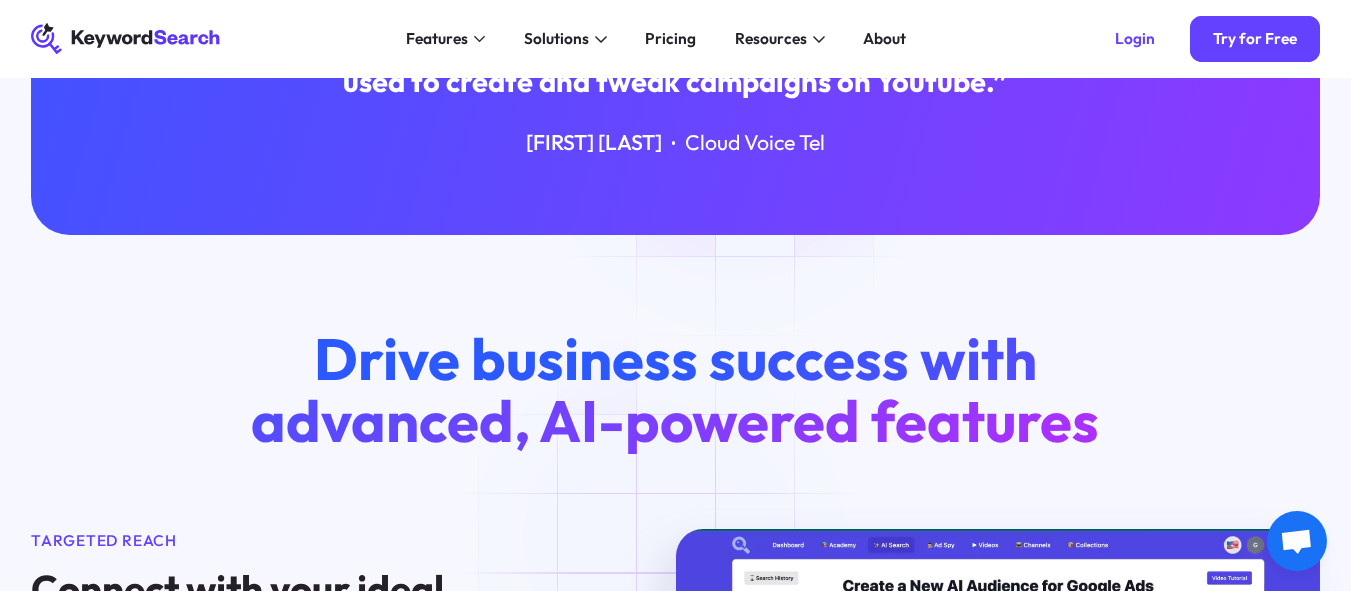 click on "Cloud Voice Tel" at bounding box center [755, 143] 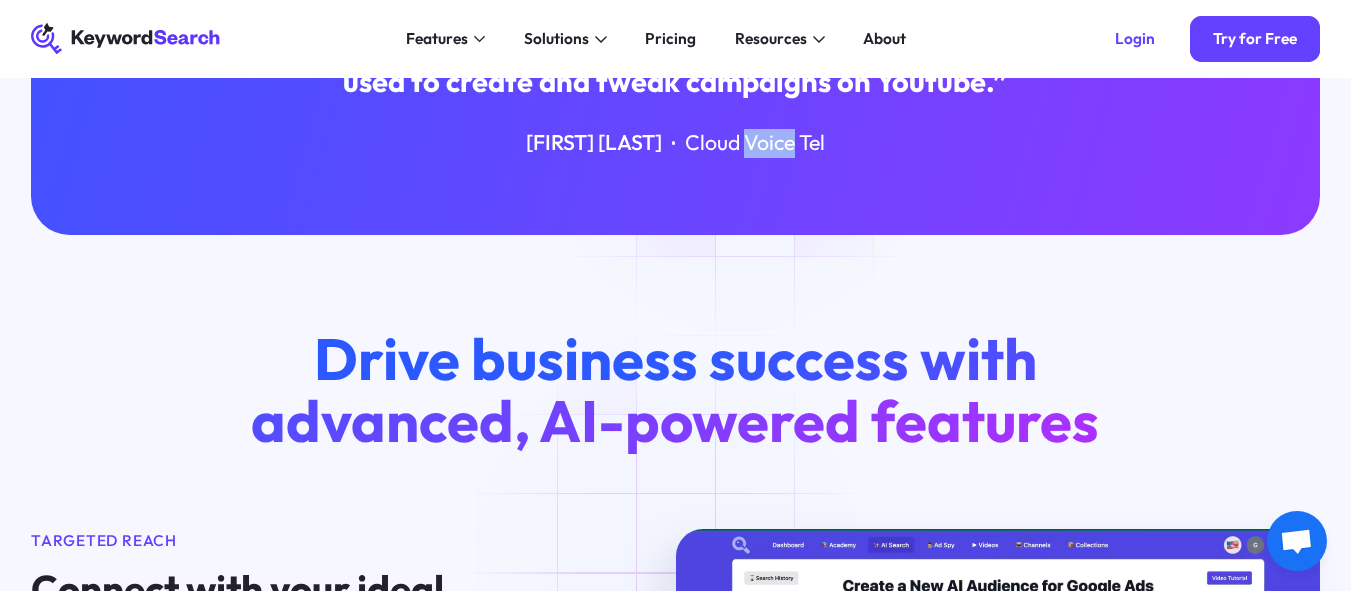 click on "Cloud Voice Tel" at bounding box center [755, 143] 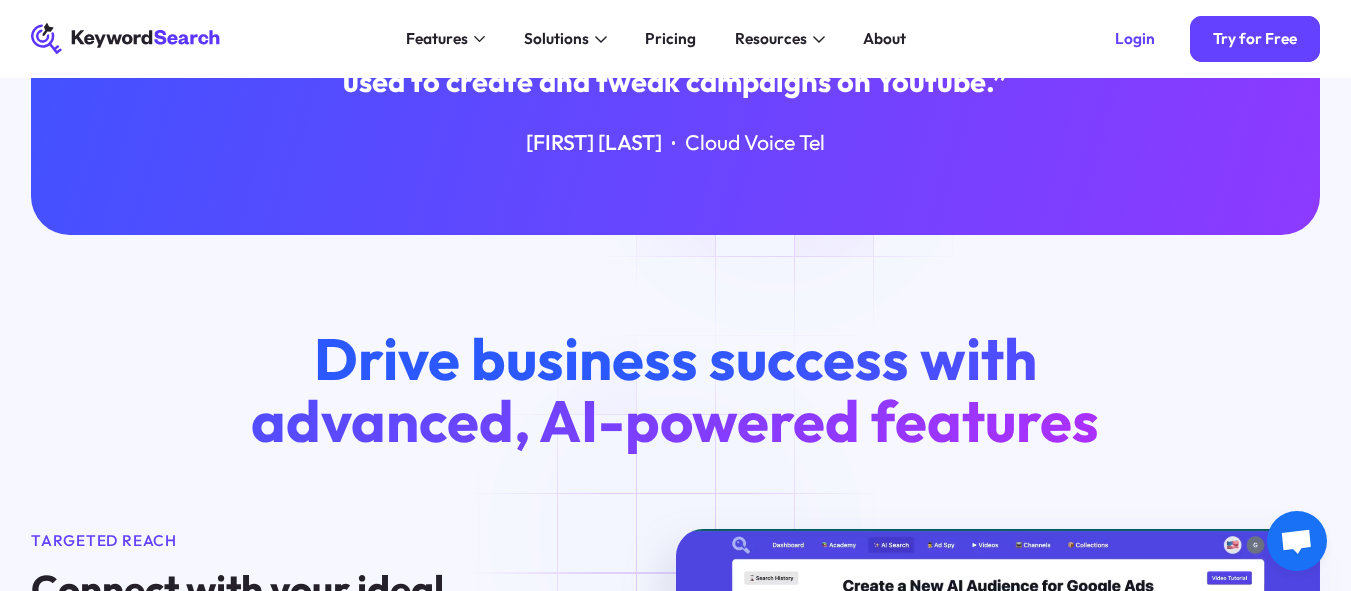 click on "Cloud Voice Tel" at bounding box center (755, 143) 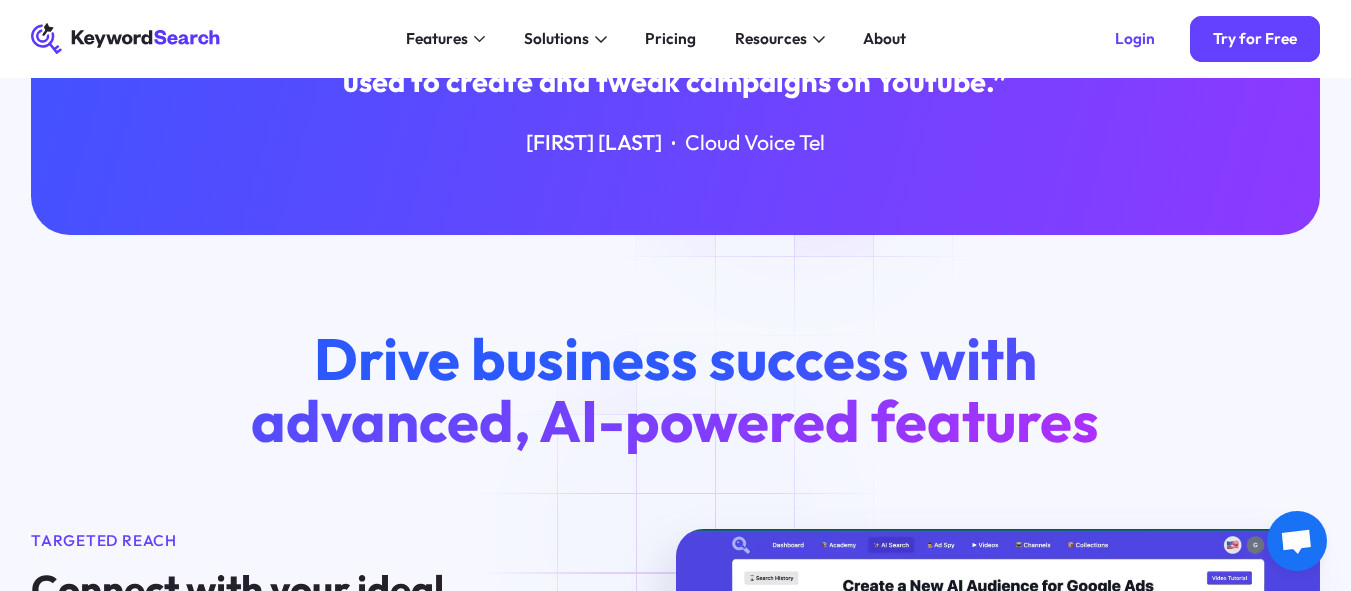 click on "Cloud Voice Tel" at bounding box center (755, 143) 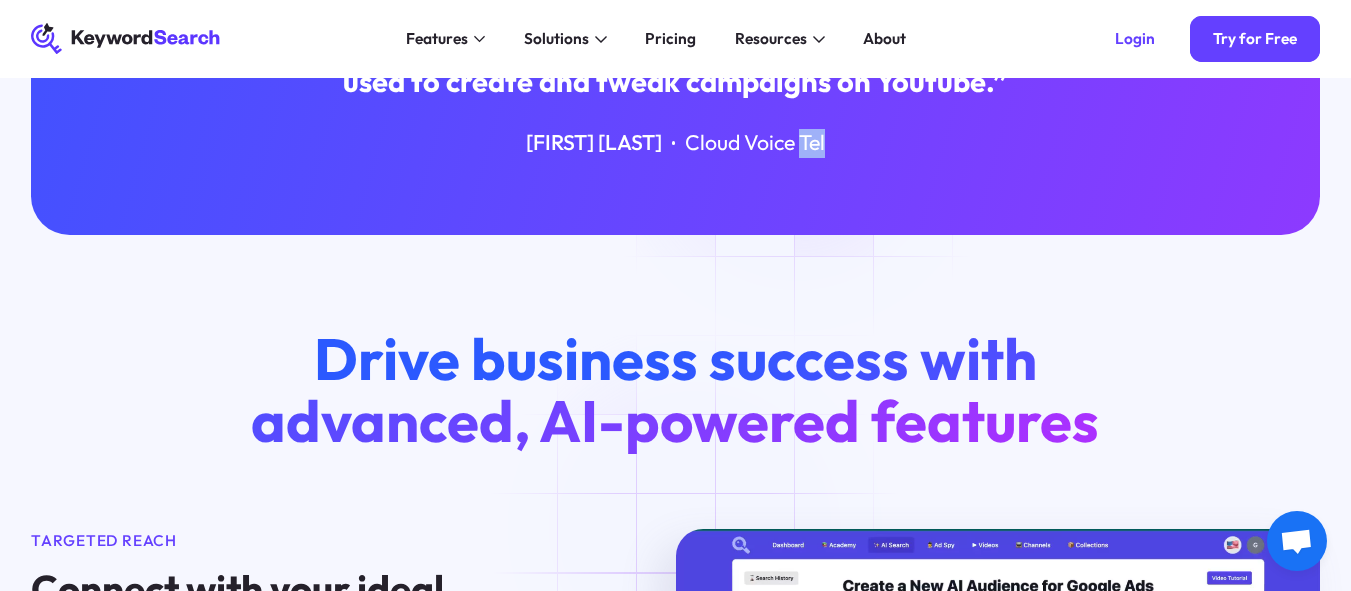 click on "Cloud Voice Tel" at bounding box center (755, 143) 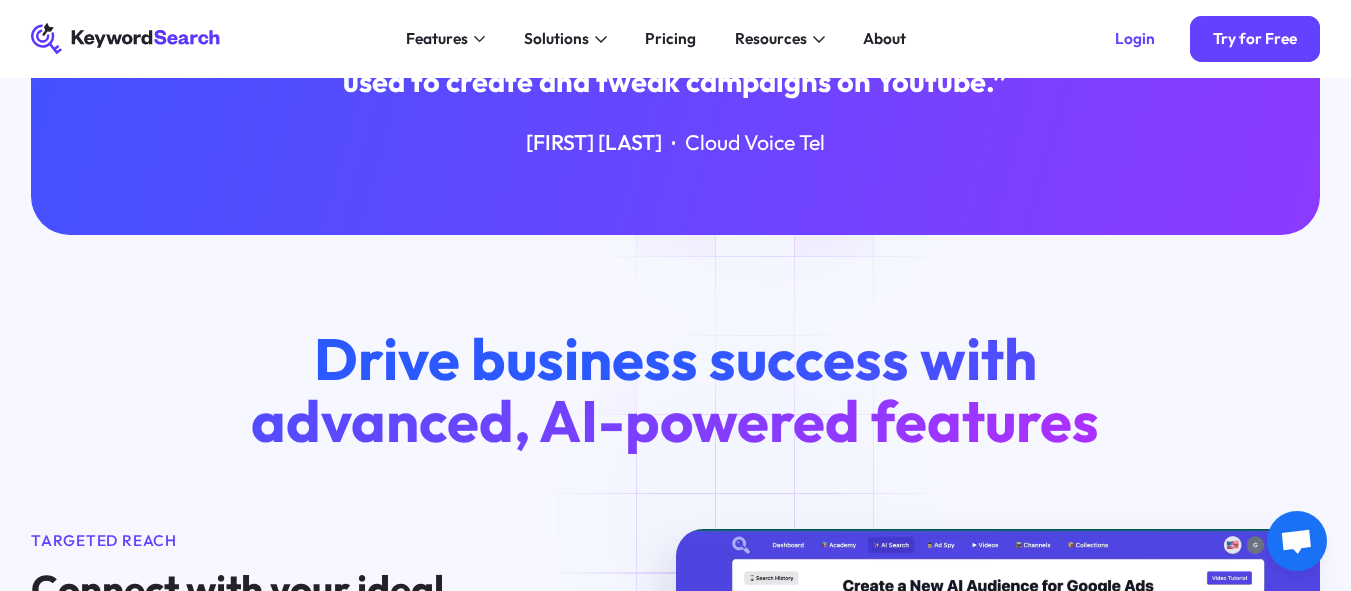 click on "Cloud Voice Tel" at bounding box center [755, 143] 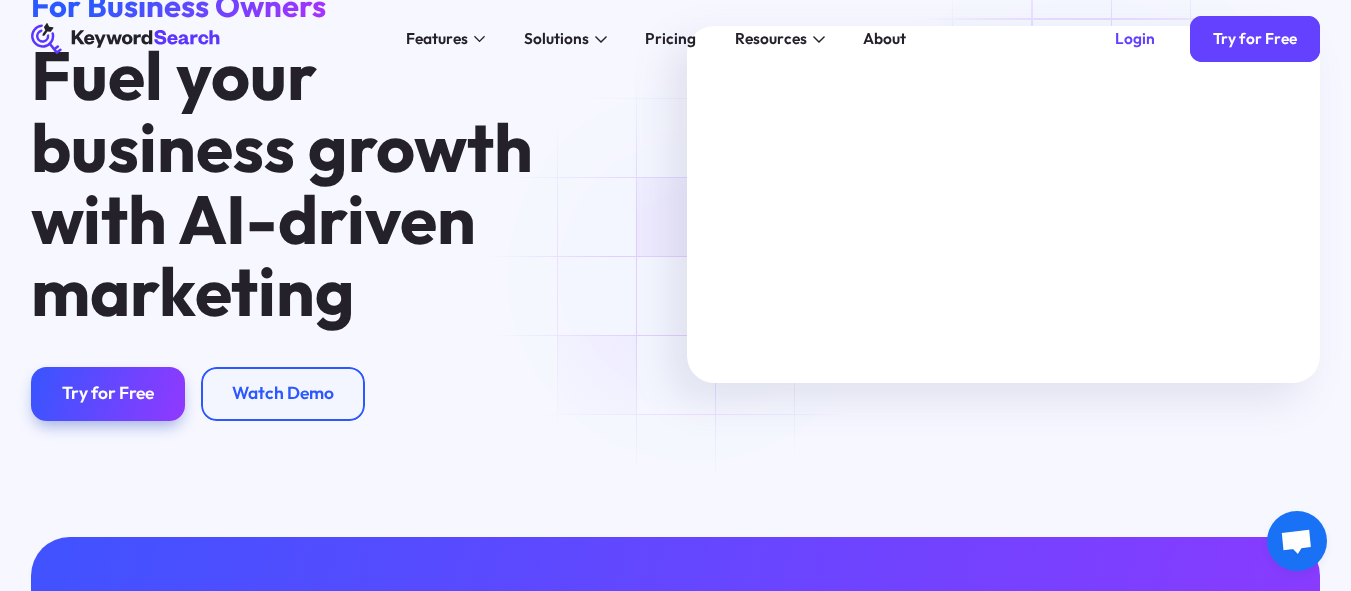 scroll, scrollTop: 0, scrollLeft: 0, axis: both 